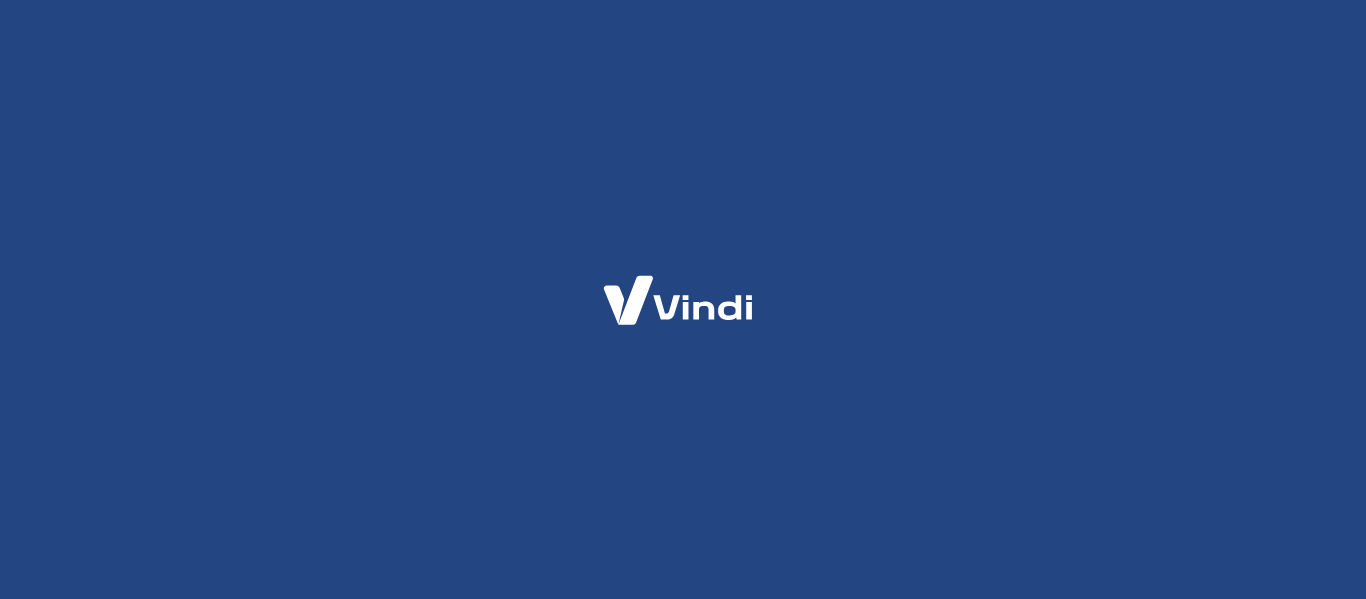 scroll, scrollTop: 0, scrollLeft: 0, axis: both 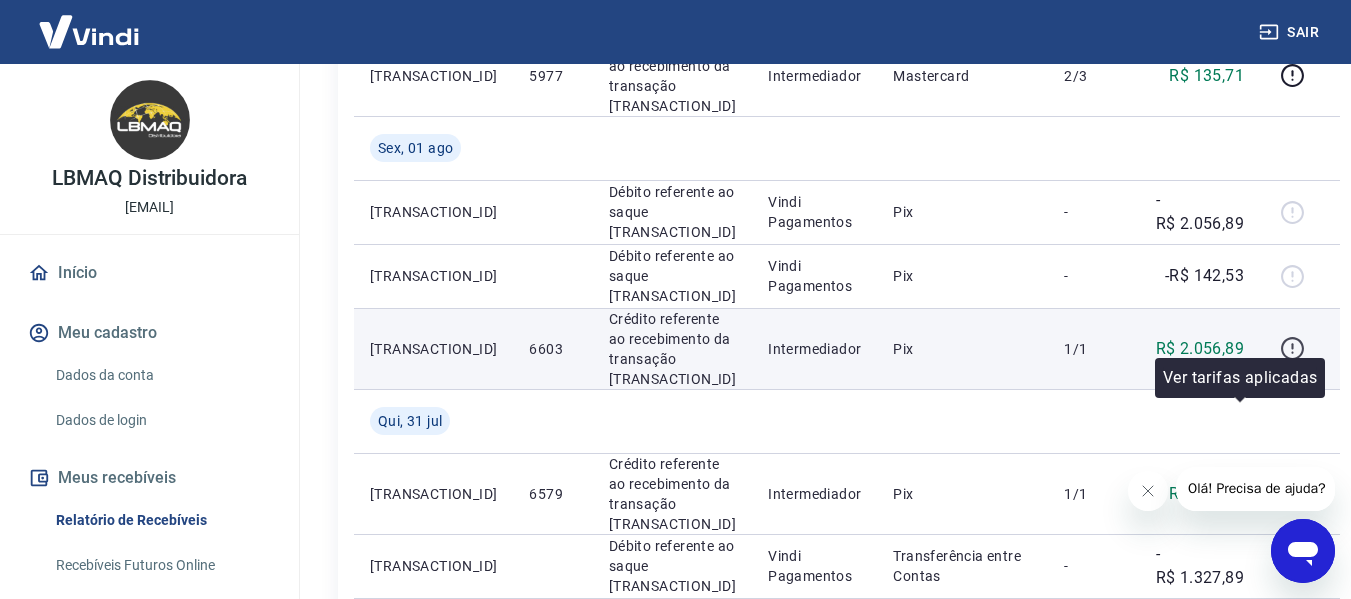 click 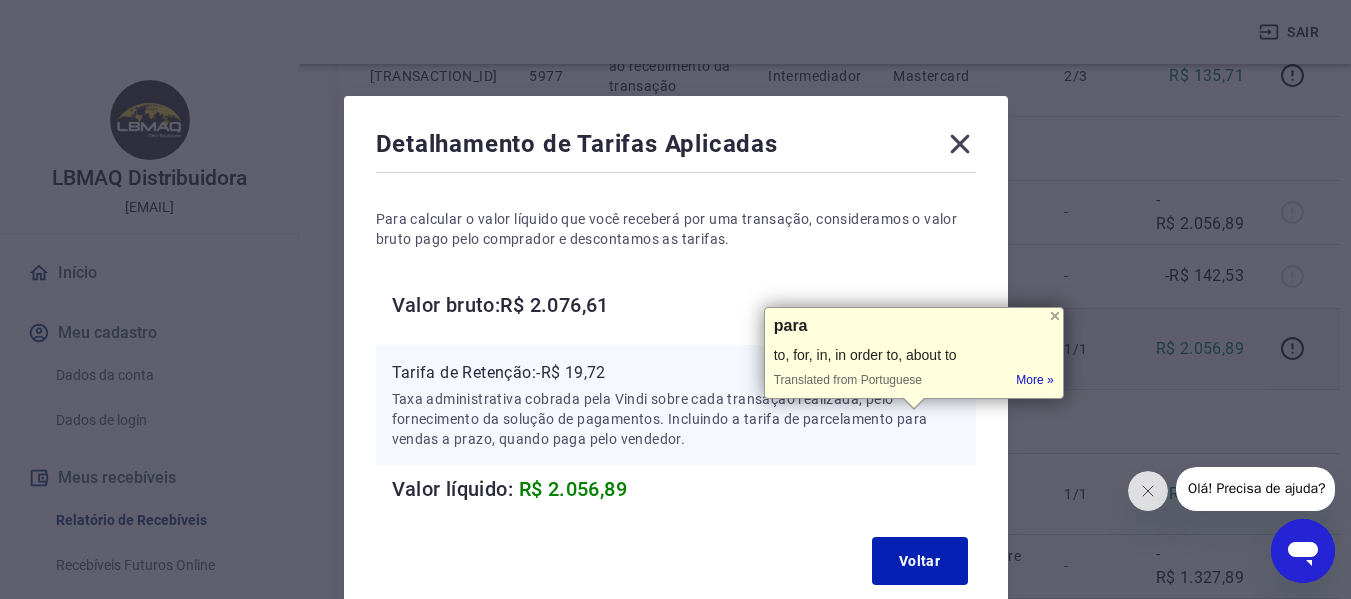 click 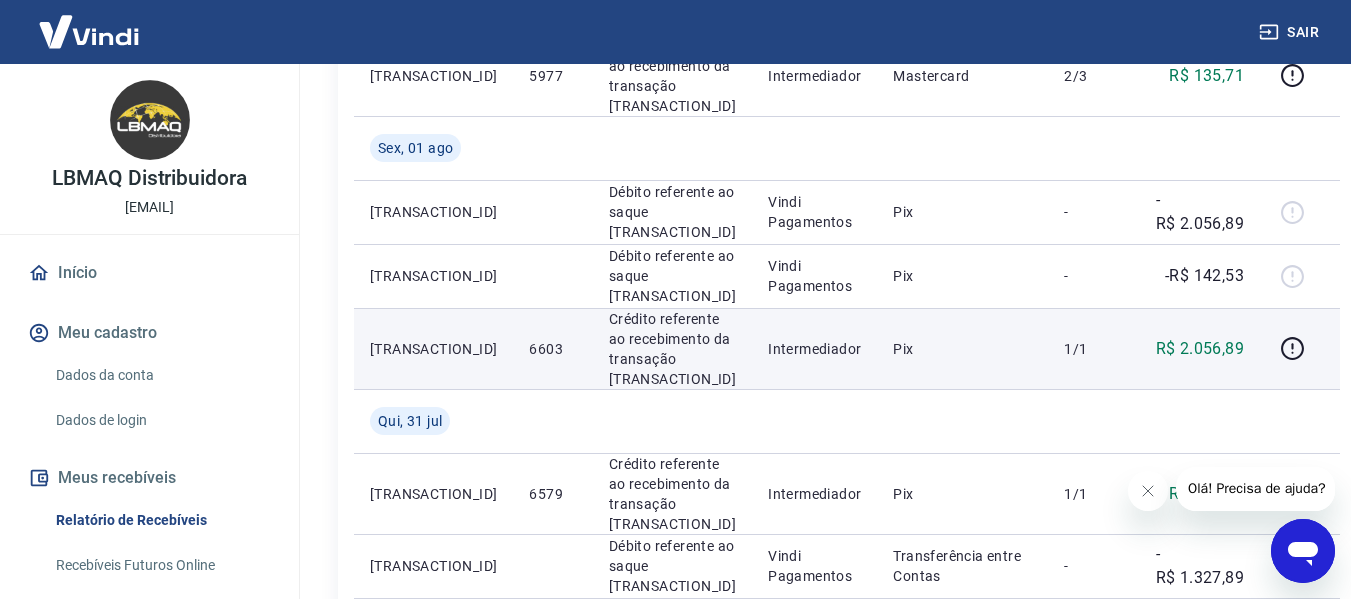 click on "6603" at bounding box center (552, 349) 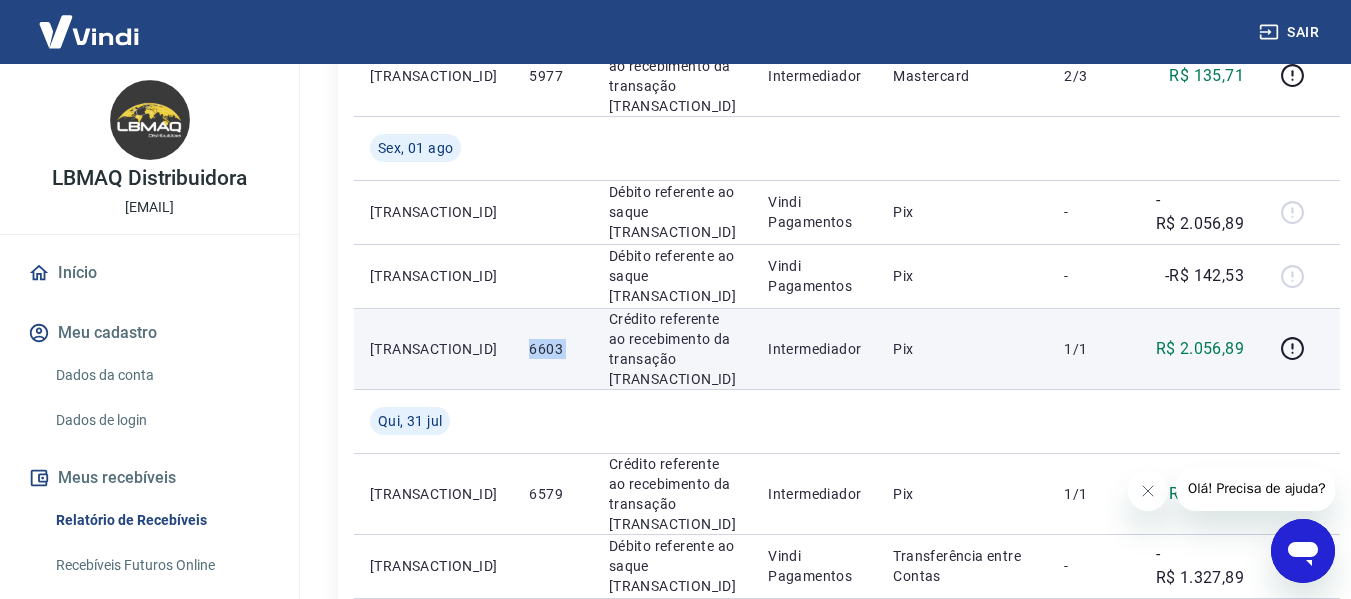 click on "6603" at bounding box center [552, 349] 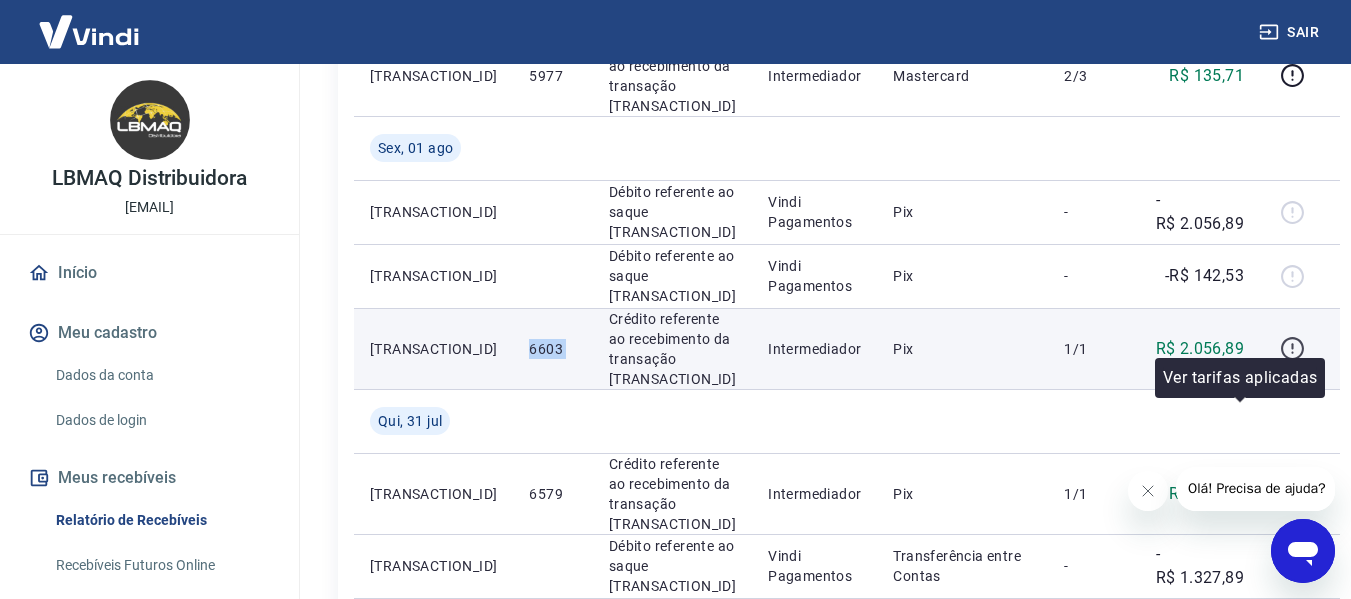 click 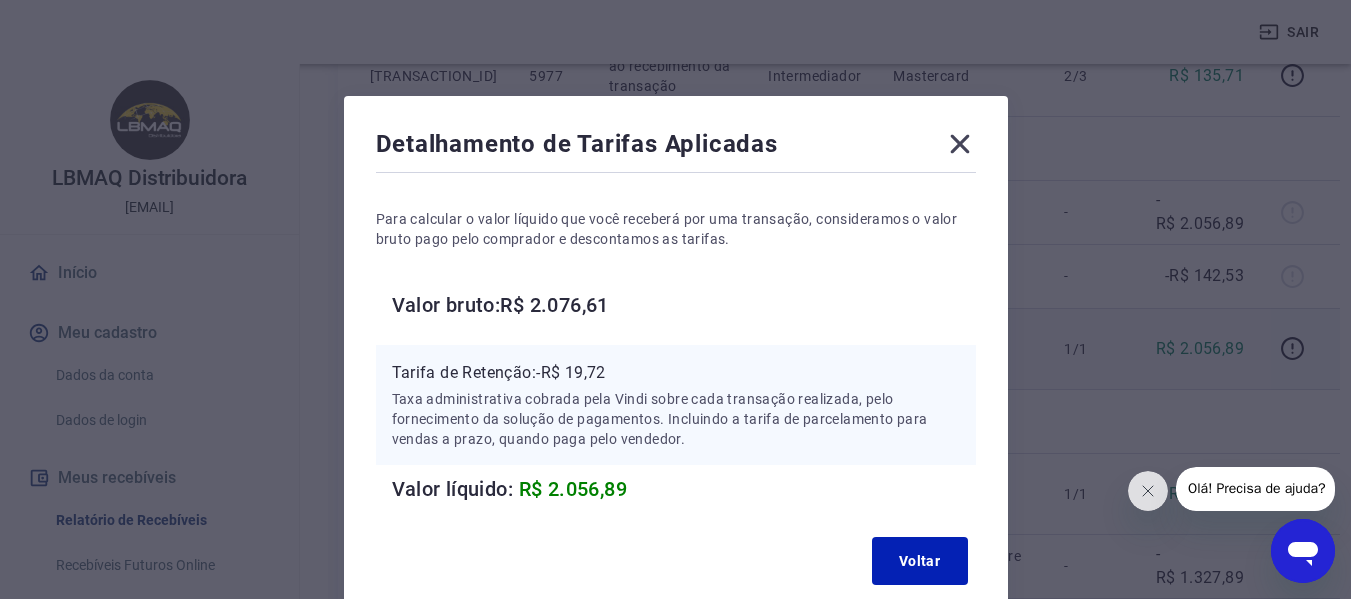 click 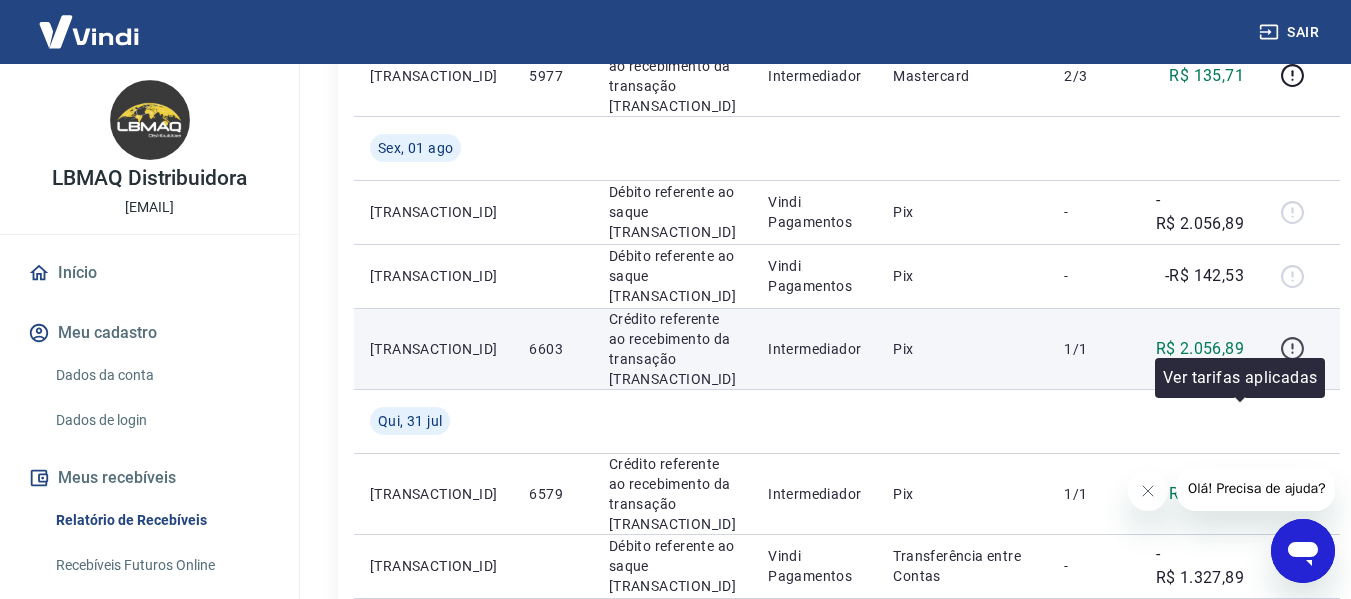 click 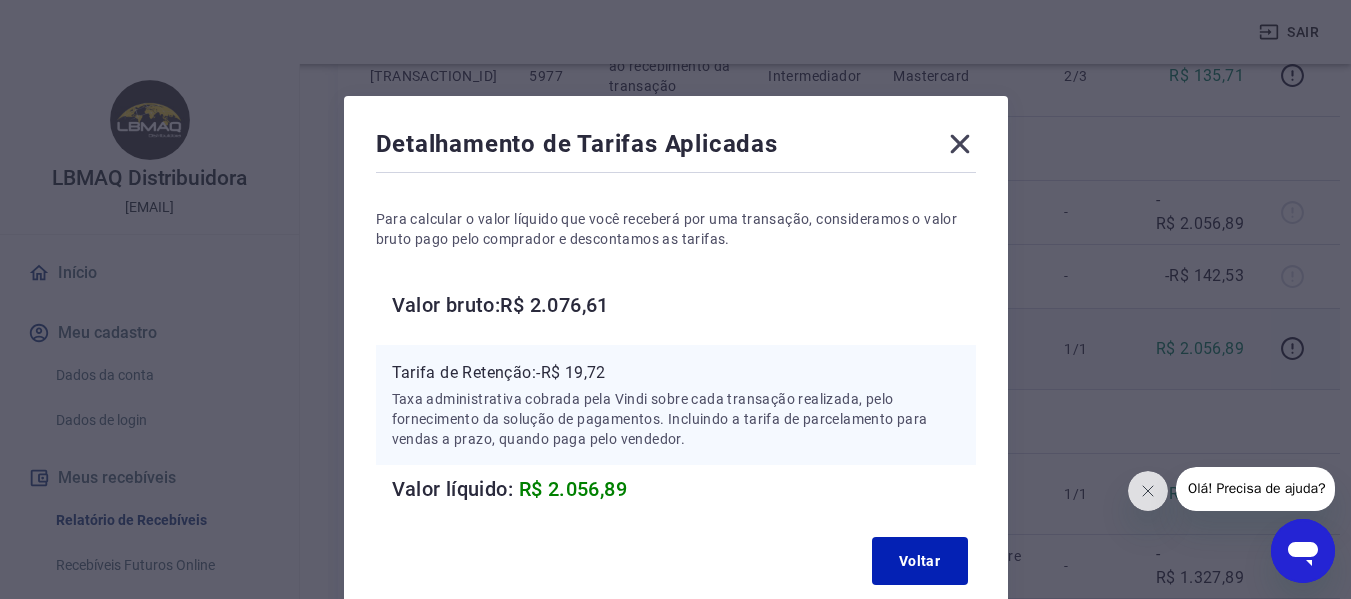 click 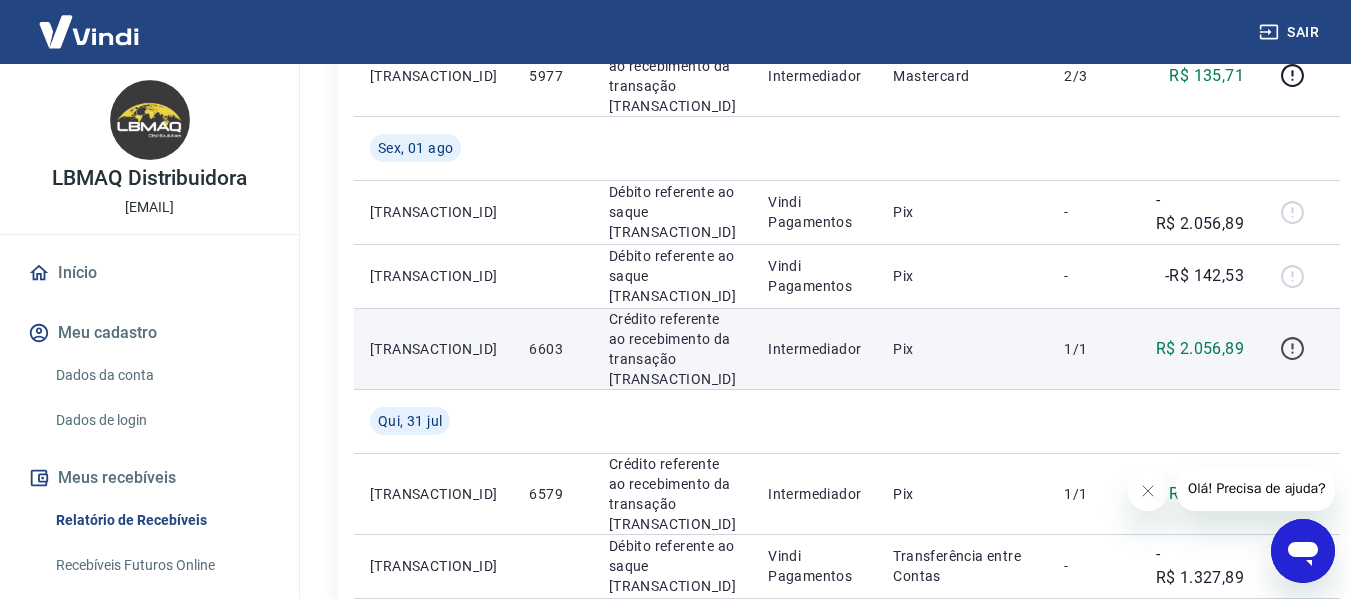 click 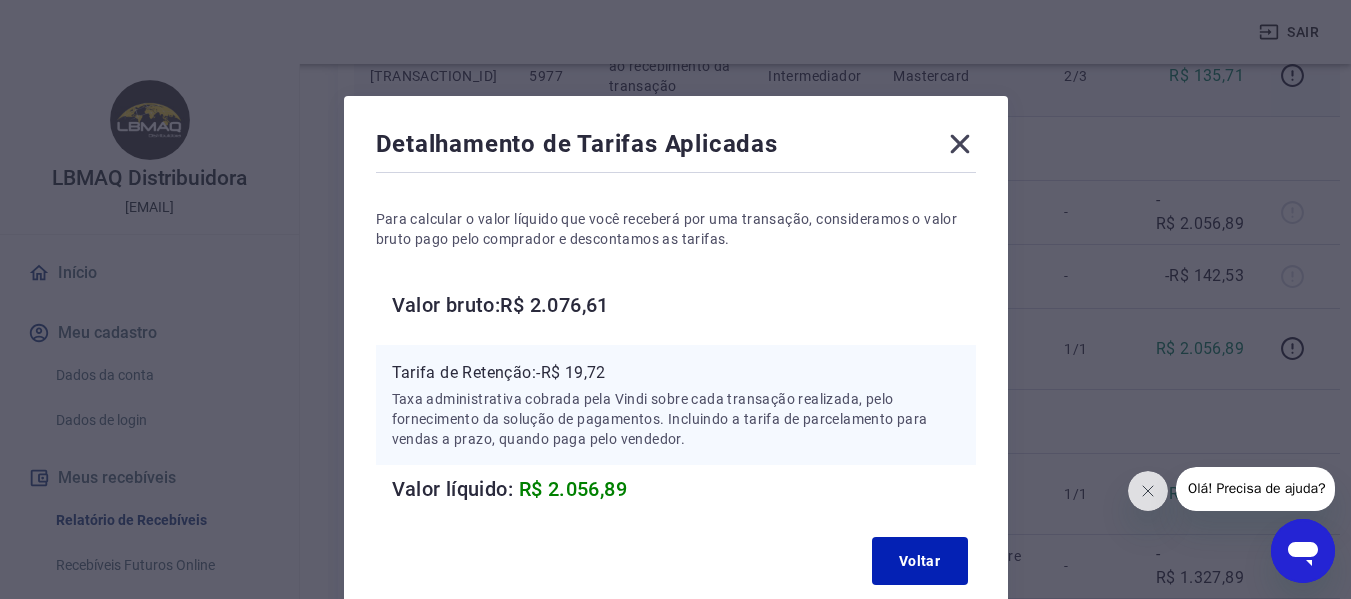 click 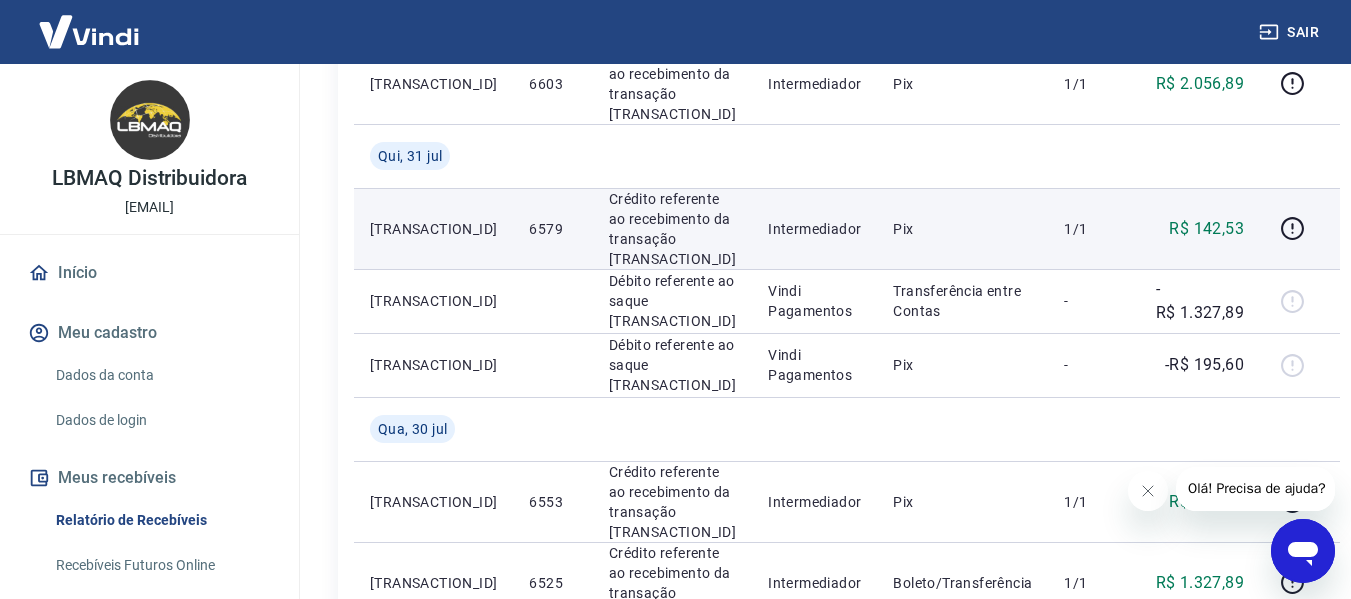 scroll, scrollTop: 900, scrollLeft: 0, axis: vertical 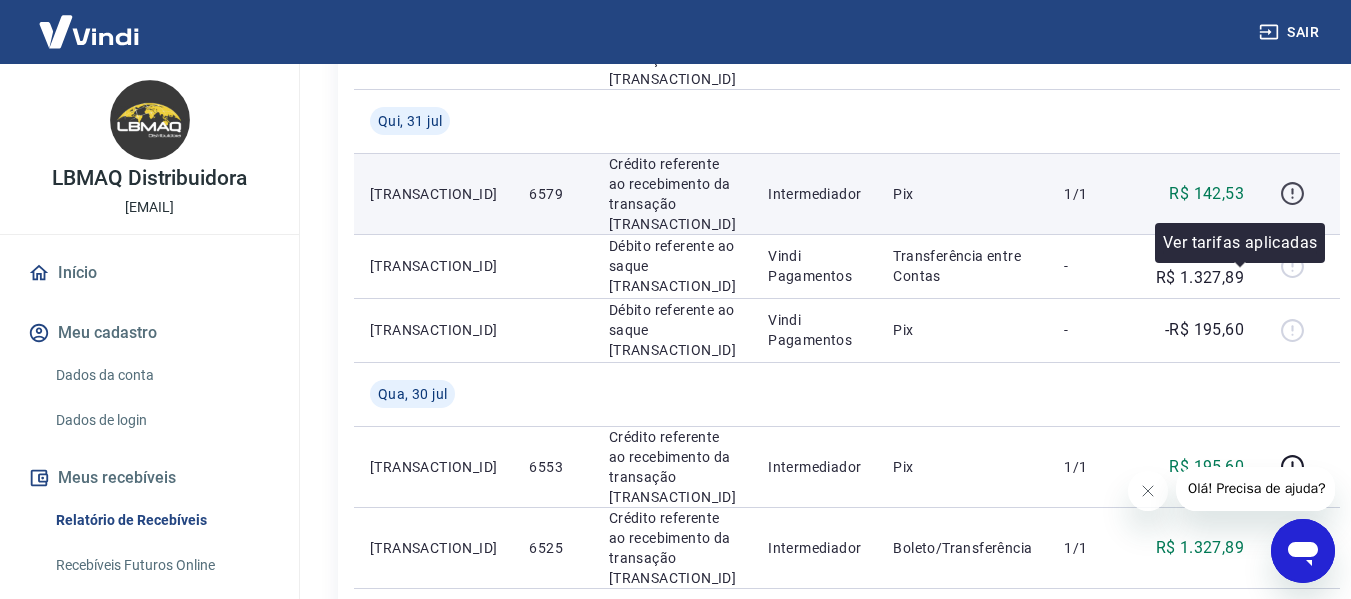 click 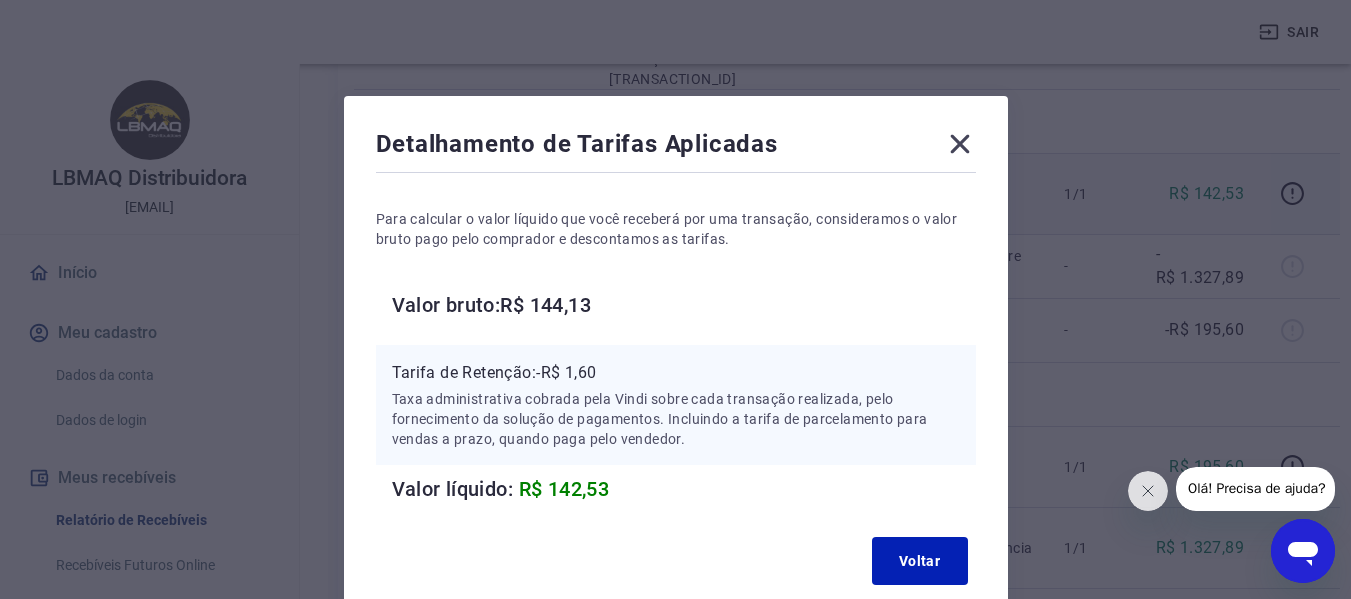click 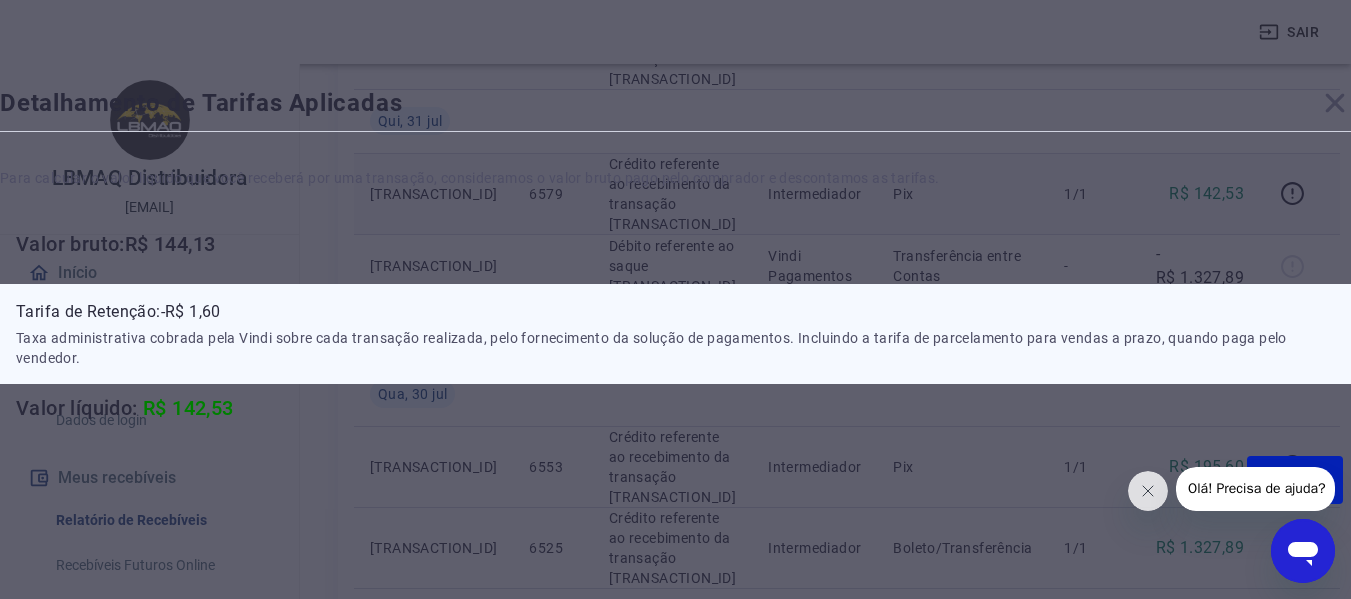click on "Pix" at bounding box center [962, 48] 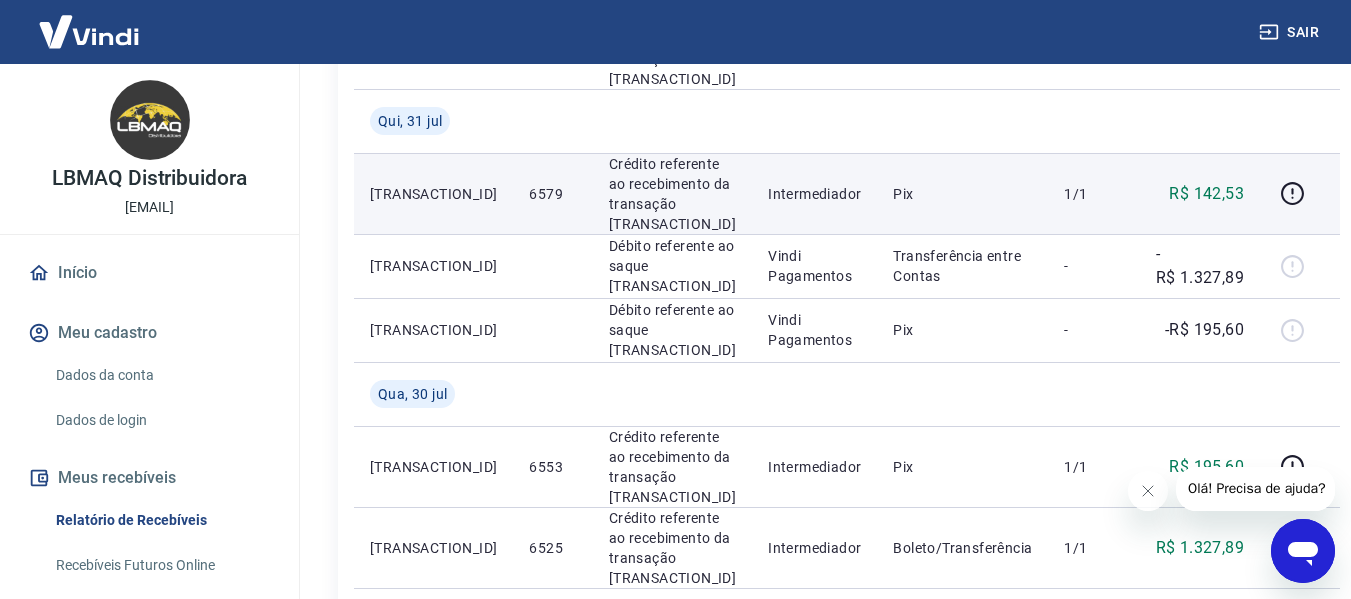 click on "6579" at bounding box center (552, 194) 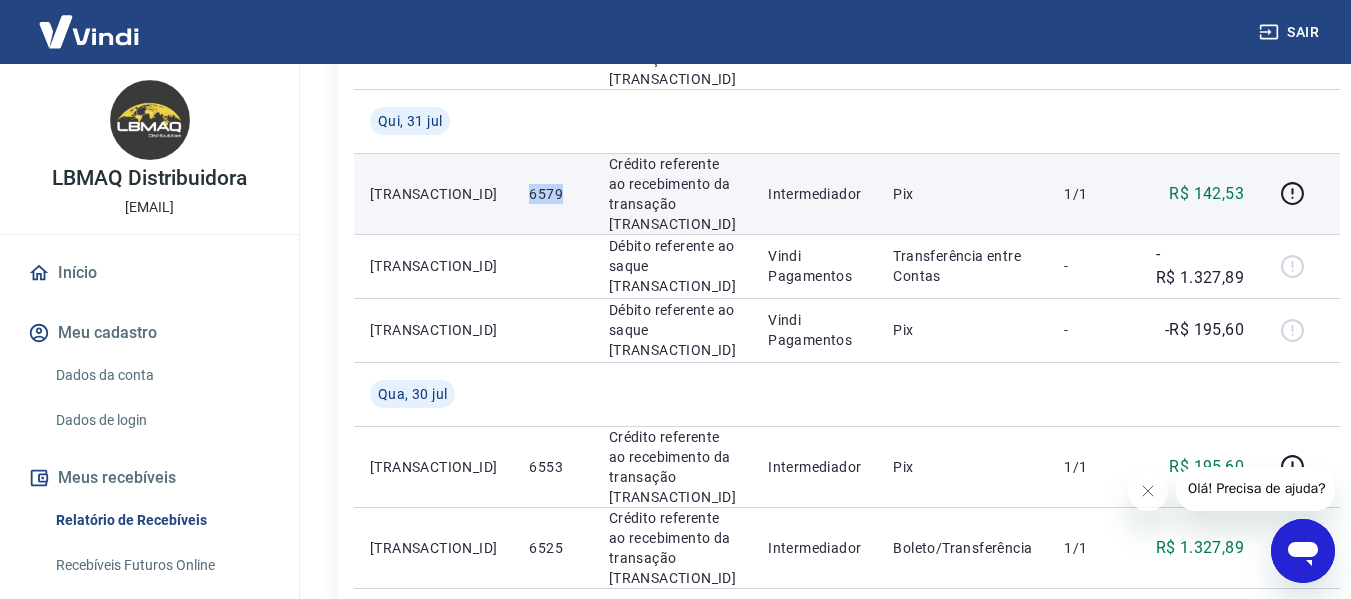 copy on "6579" 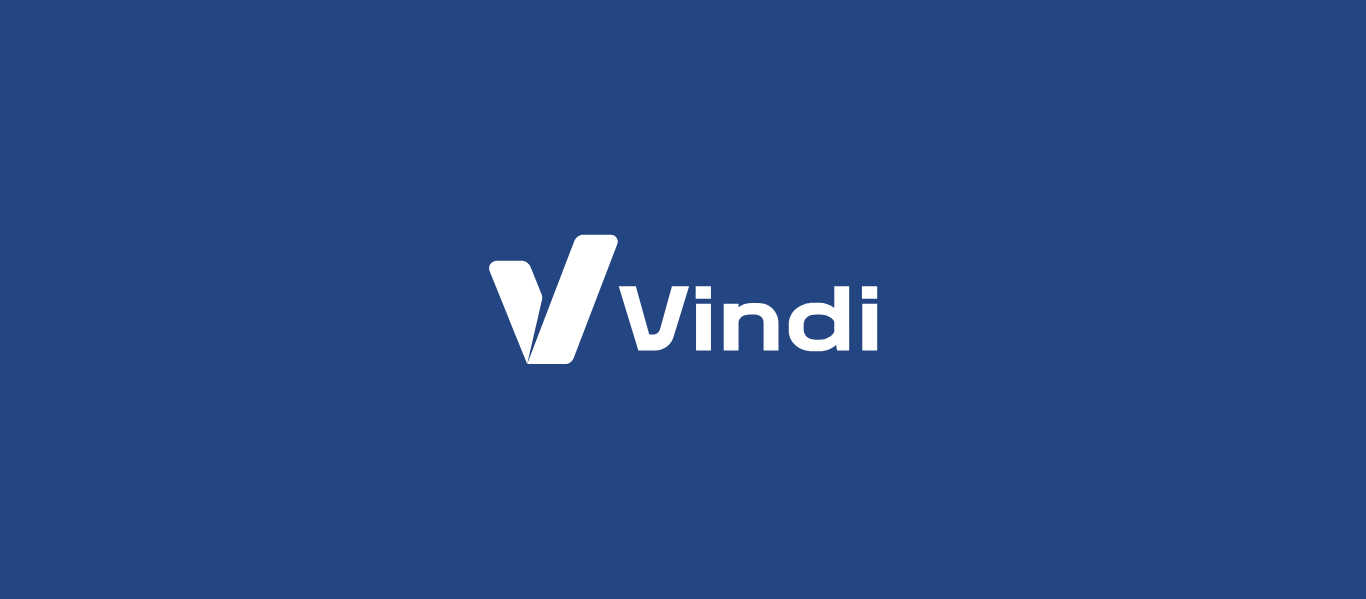 scroll, scrollTop: 0, scrollLeft: 0, axis: both 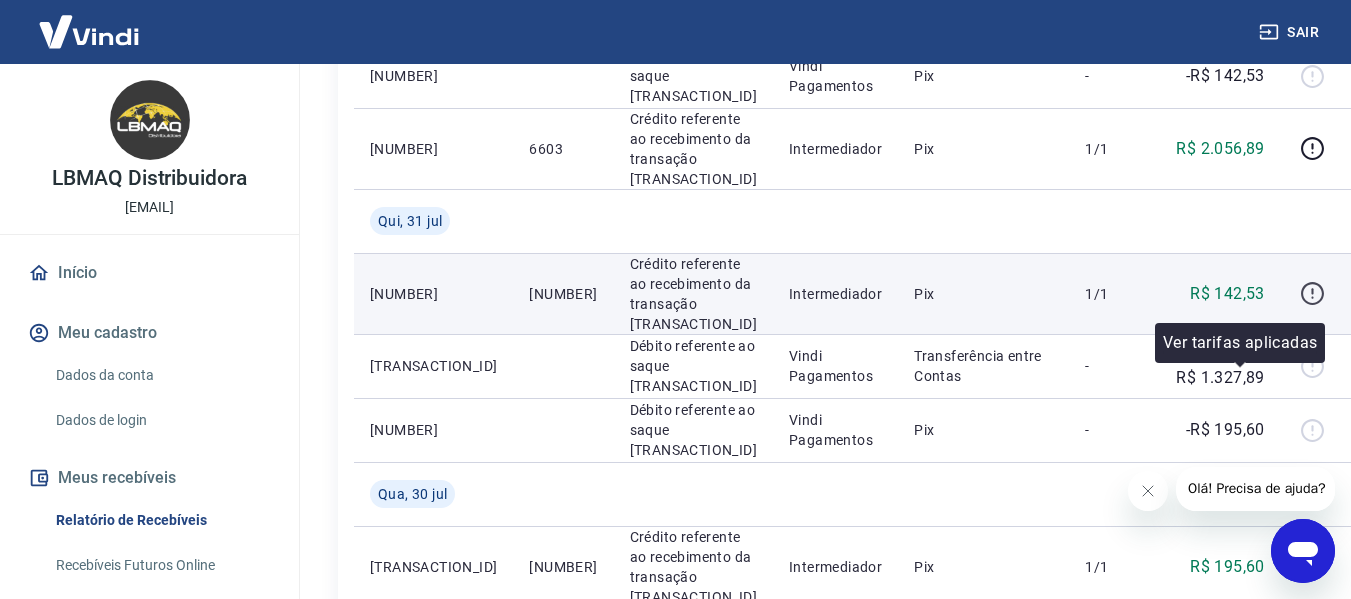 click 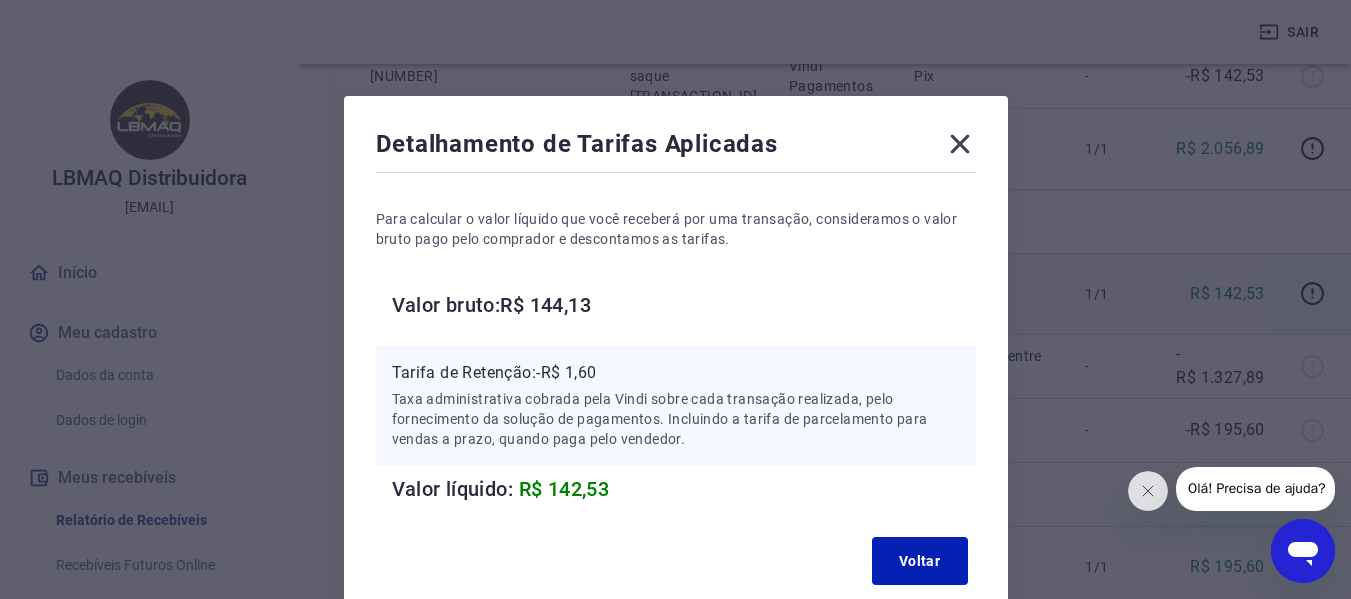 click 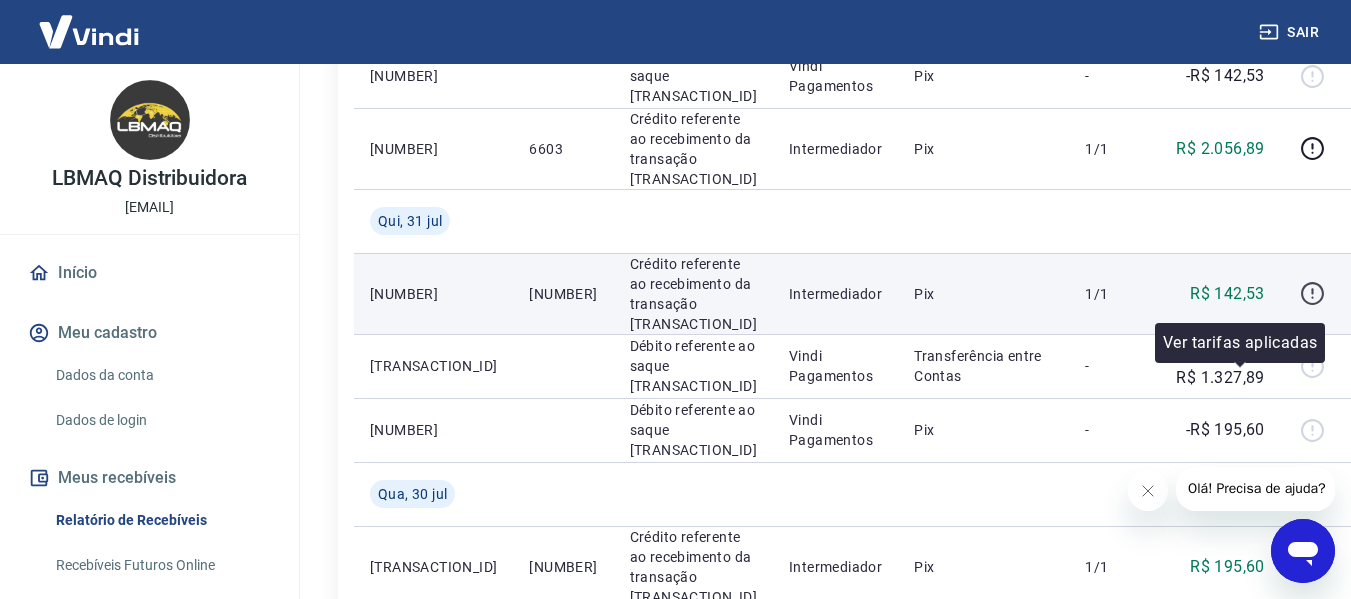 click 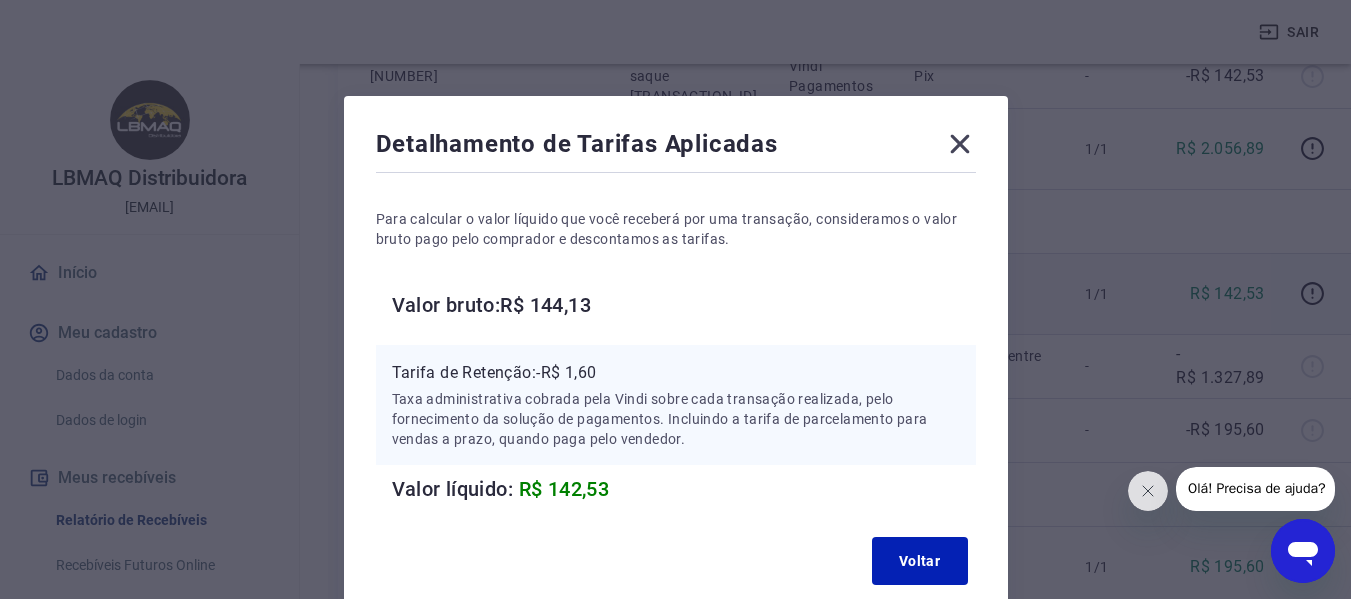 click 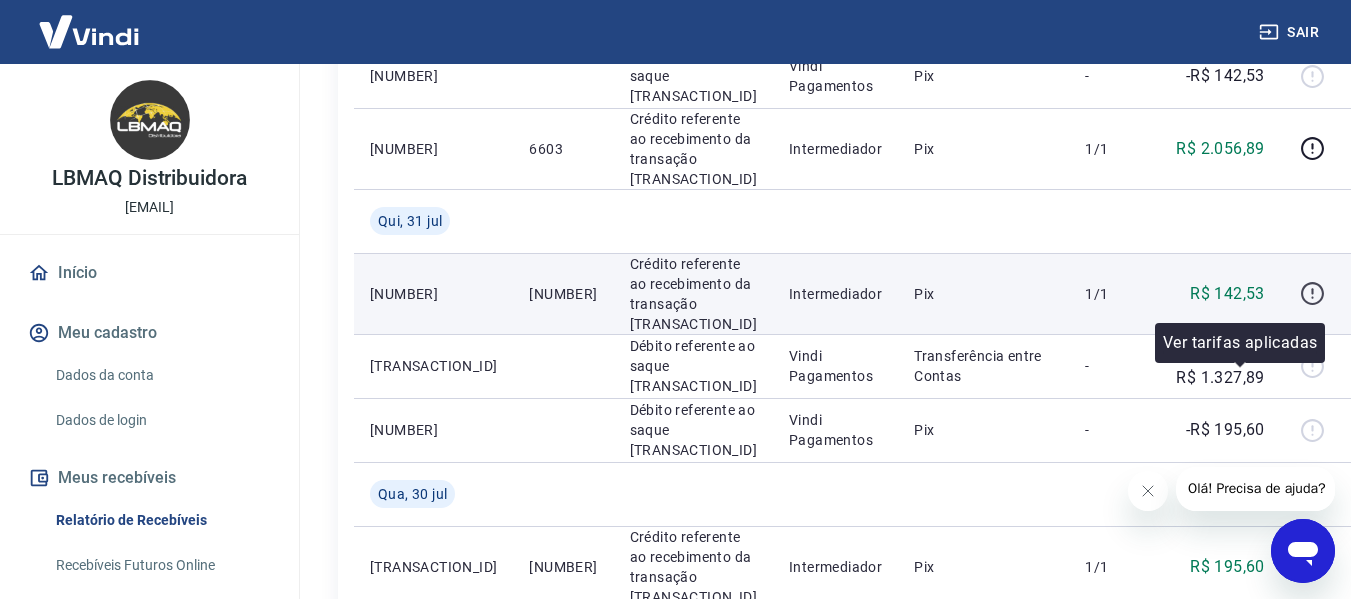click 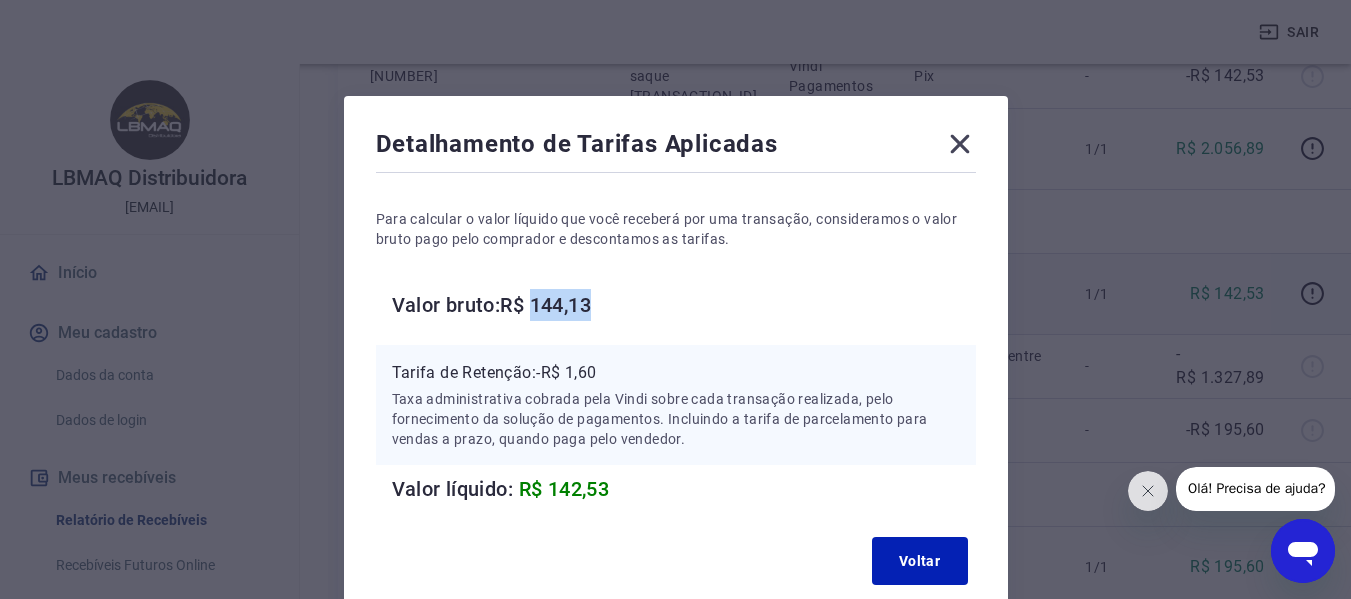 drag, startPoint x: 538, startPoint y: 302, endPoint x: 600, endPoint y: 303, distance: 62.008064 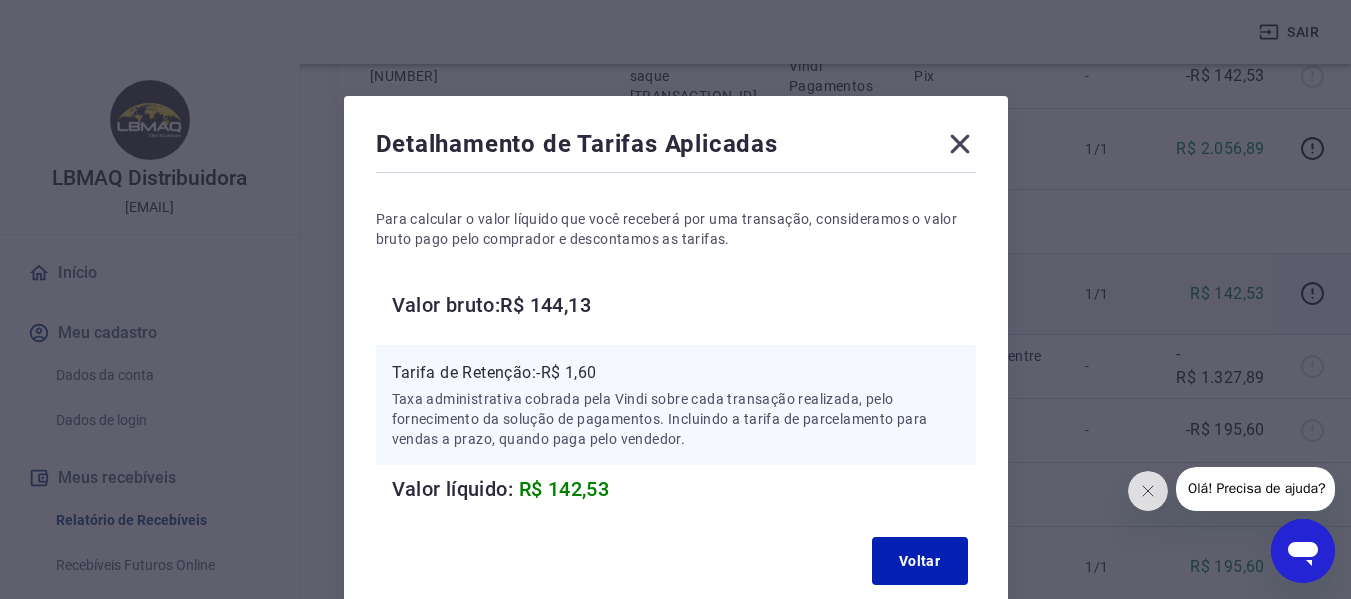 click 